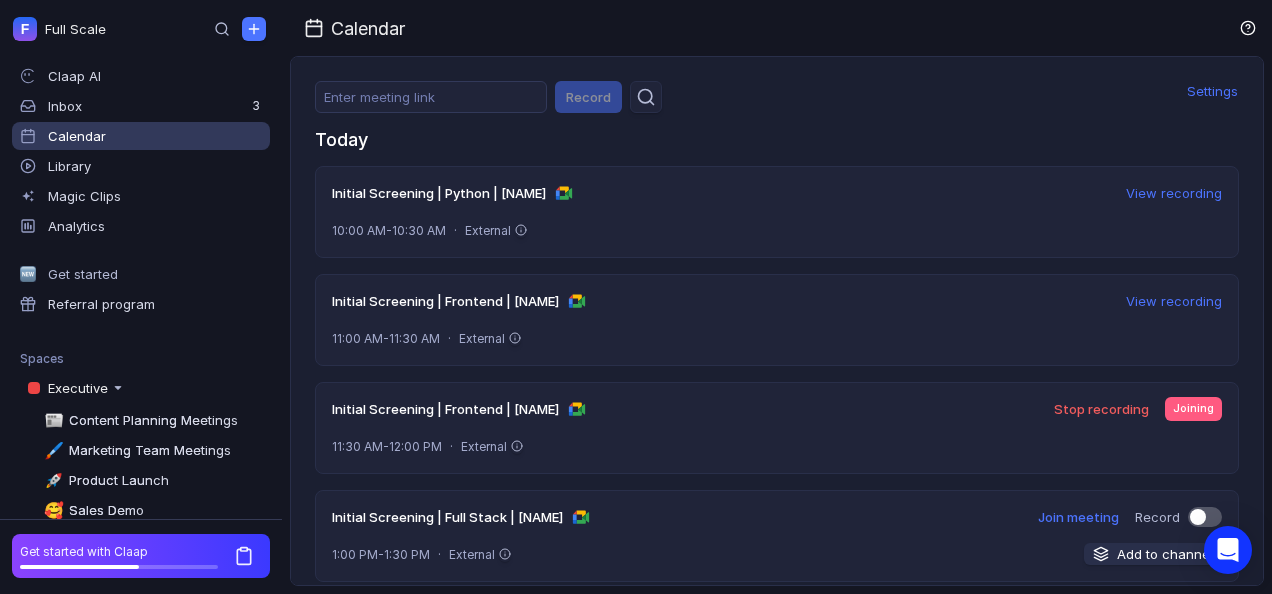 scroll, scrollTop: 0, scrollLeft: 0, axis: both 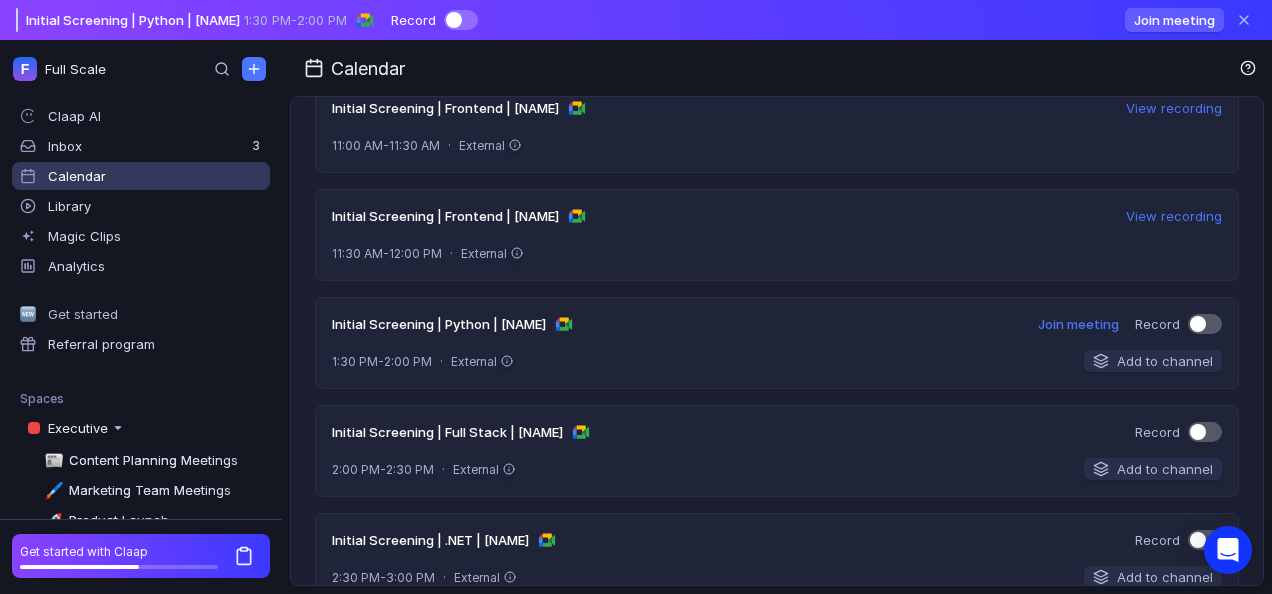 click on "Initial Screening | Python | [NAME] 1:30 PM  -  2:00 PM Record" at bounding box center (247, 20) 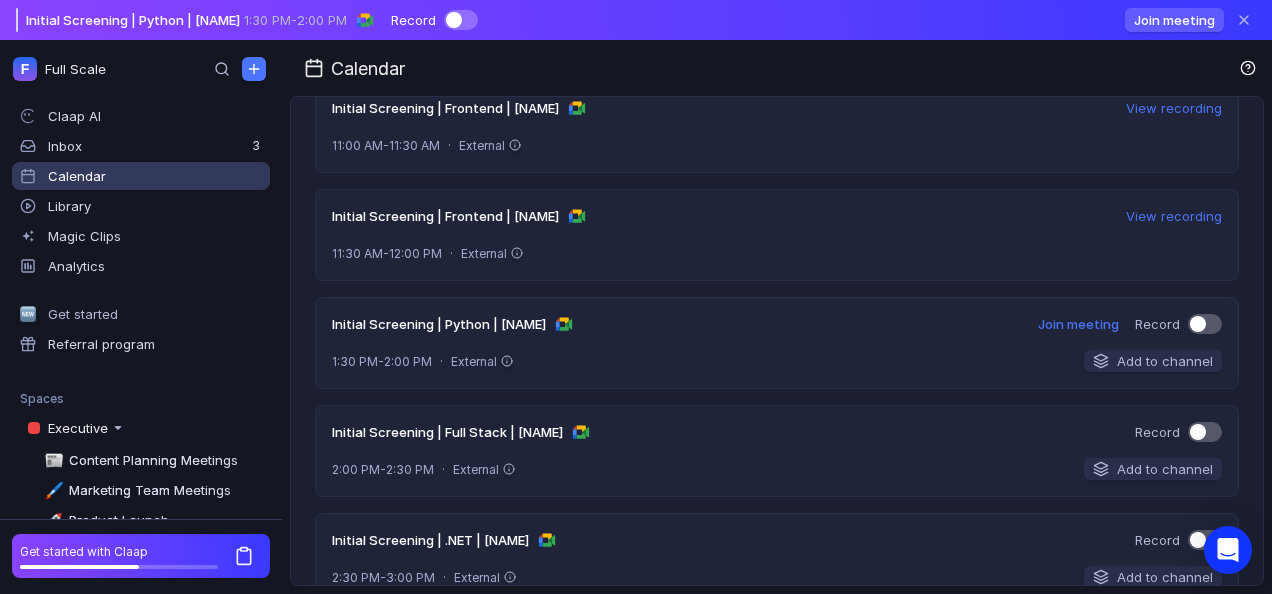click at bounding box center [454, 20] 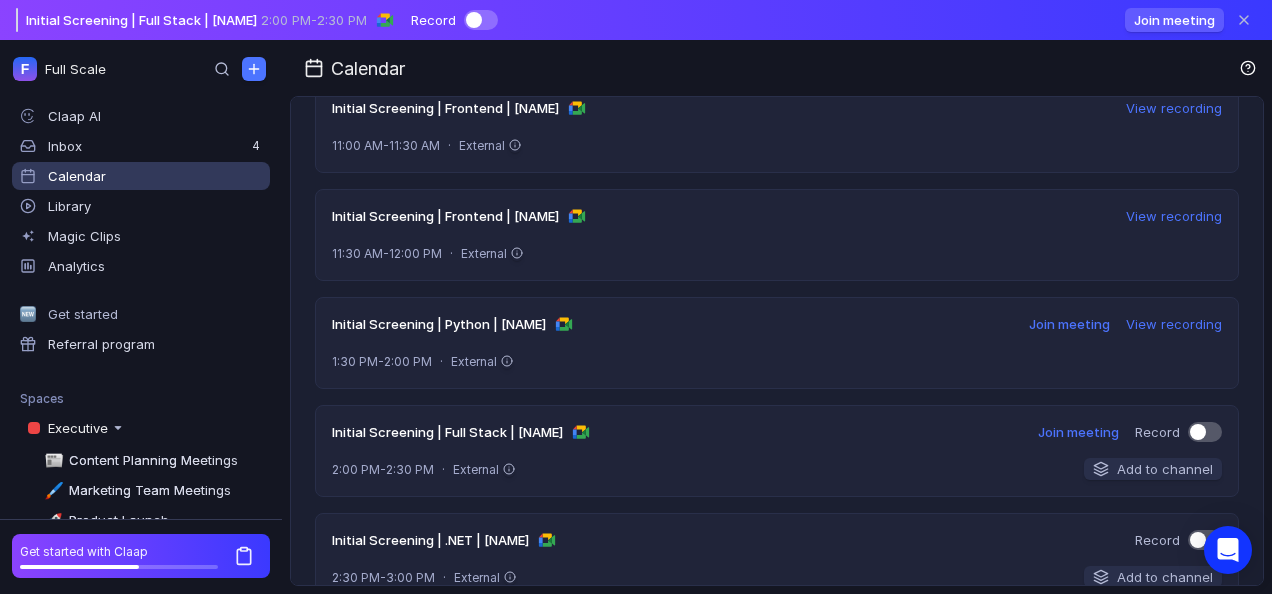 click at bounding box center (474, 20) 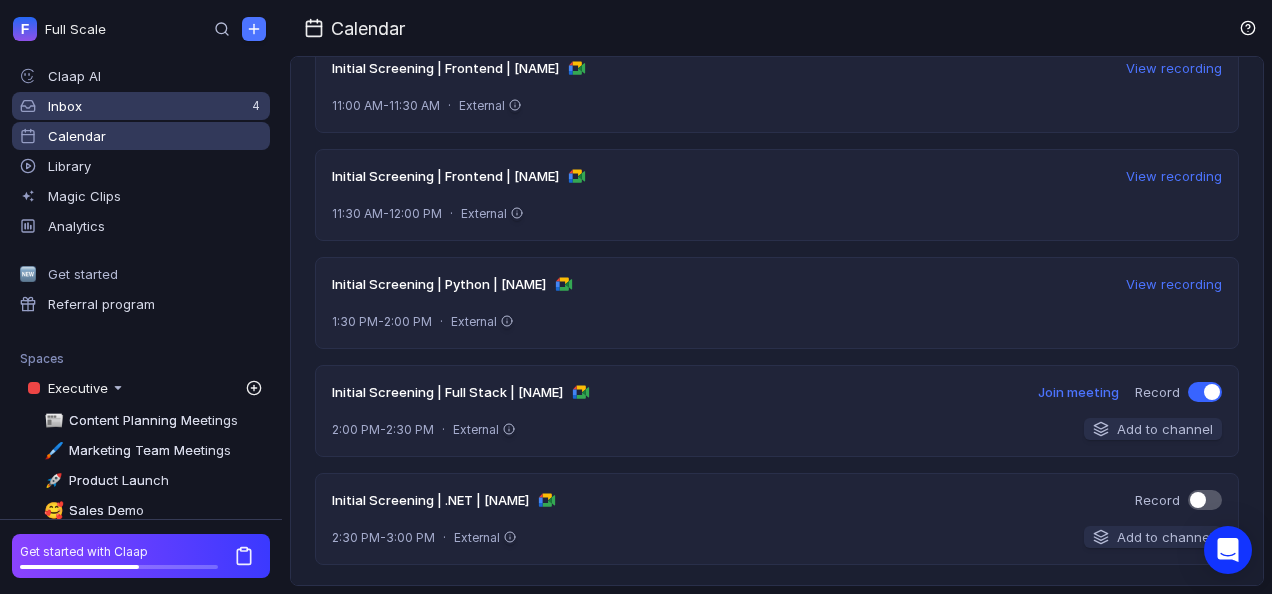 click on "Inbox" at bounding box center (155, 76) 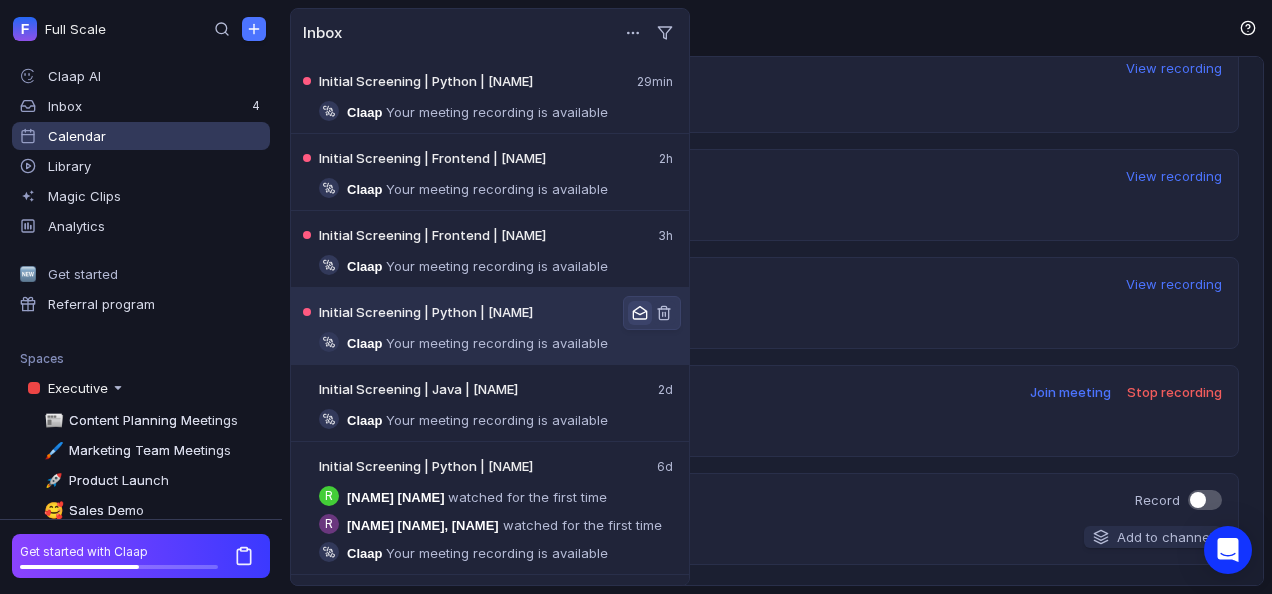 drag, startPoint x: 631, startPoint y: 311, endPoint x: 638, endPoint y: 258, distance: 53.460266 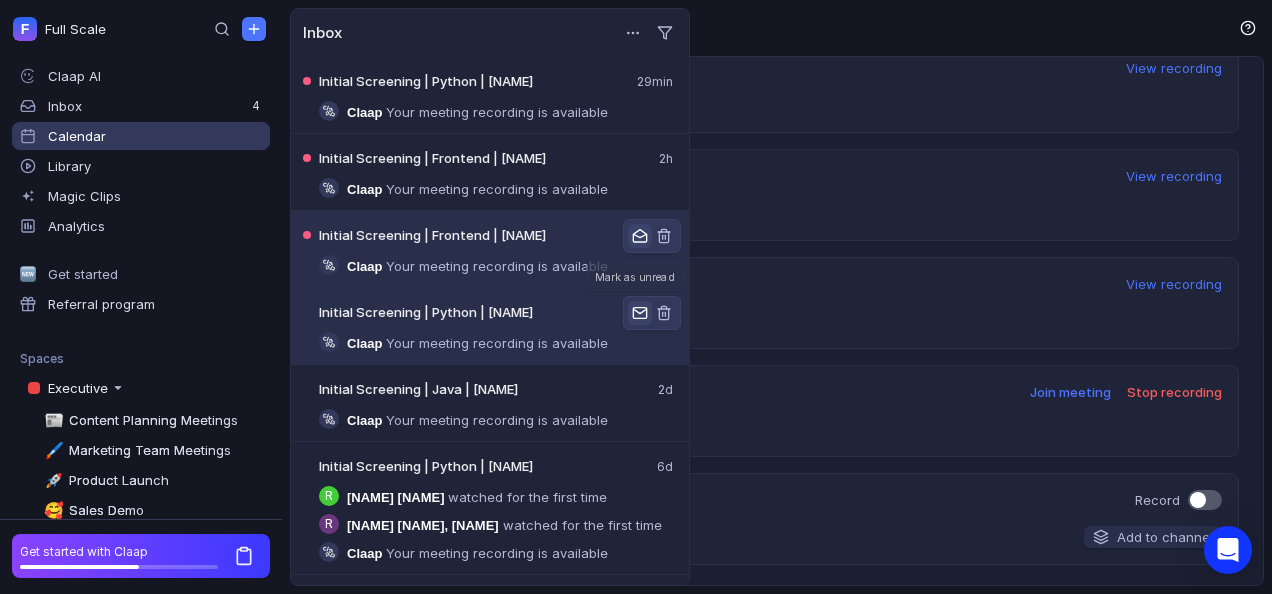 click at bounding box center (640, 236) 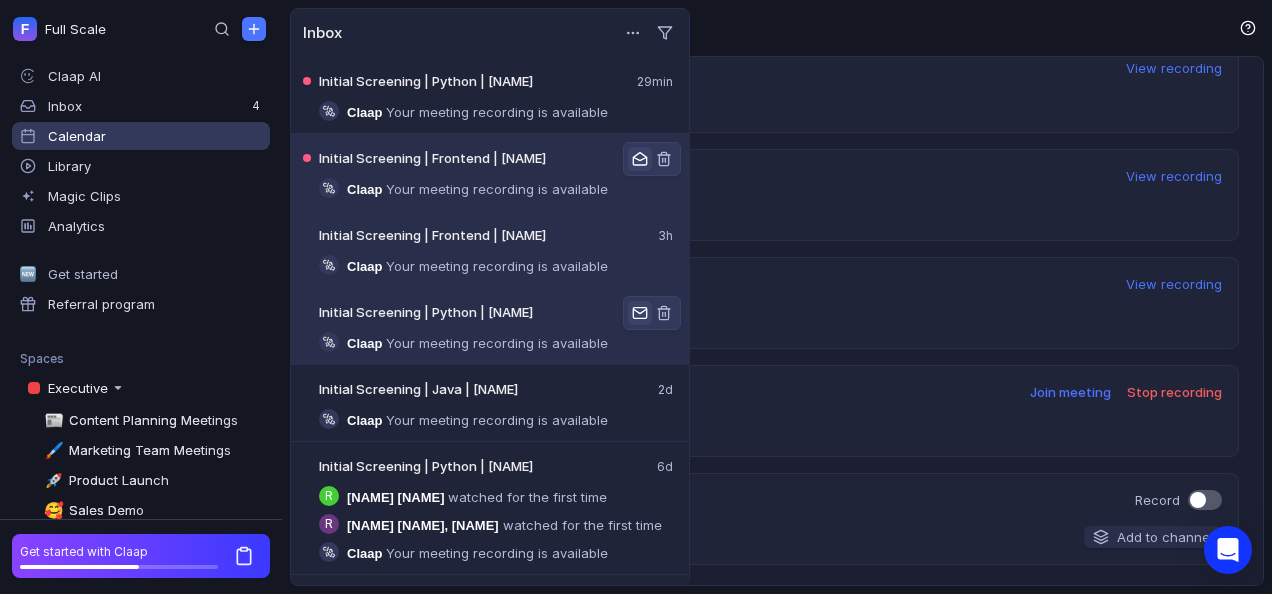 drag, startPoint x: 633, startPoint y: 158, endPoint x: 623, endPoint y: 106, distance: 52.95281 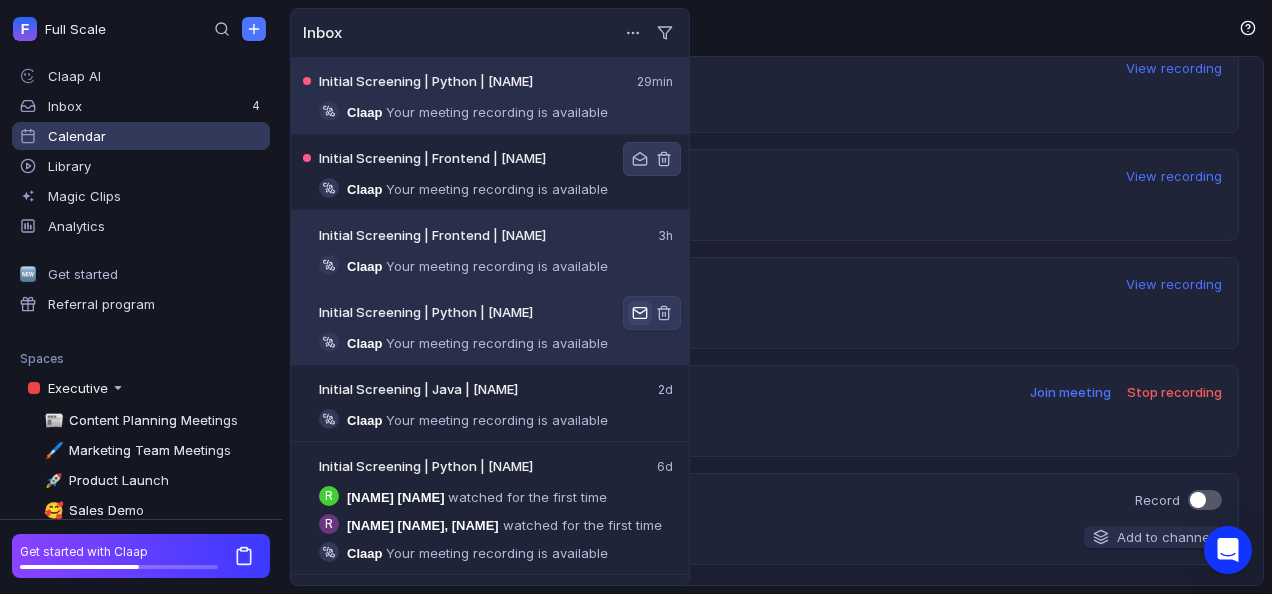 click at bounding box center (640, 159) 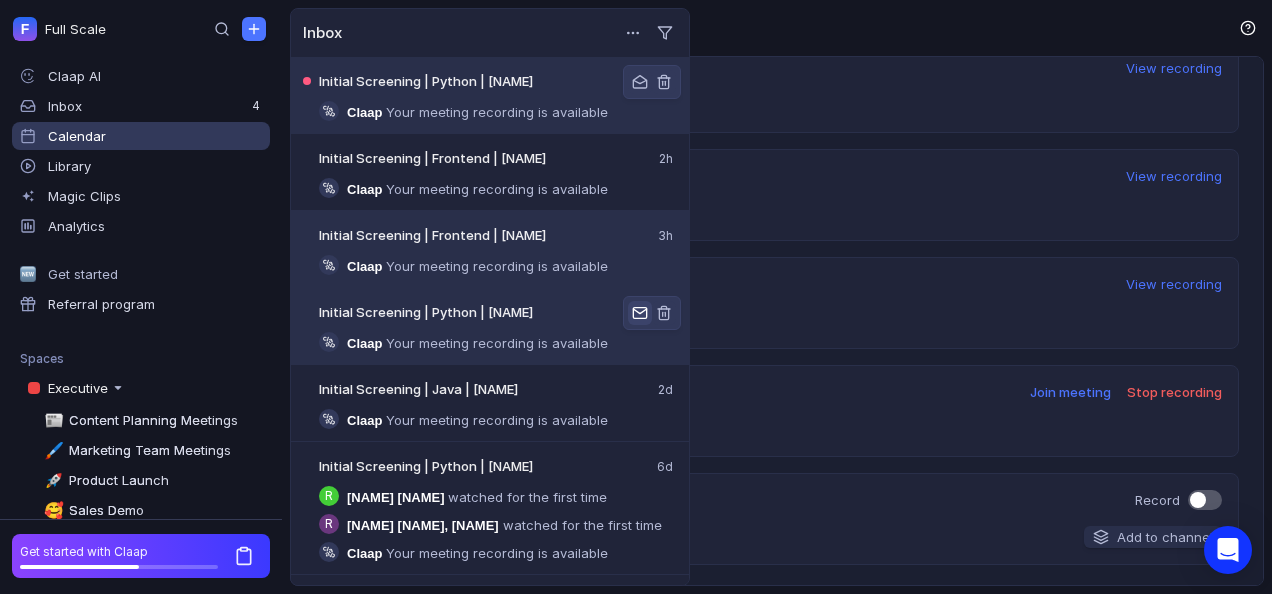 click at bounding box center (640, 82) 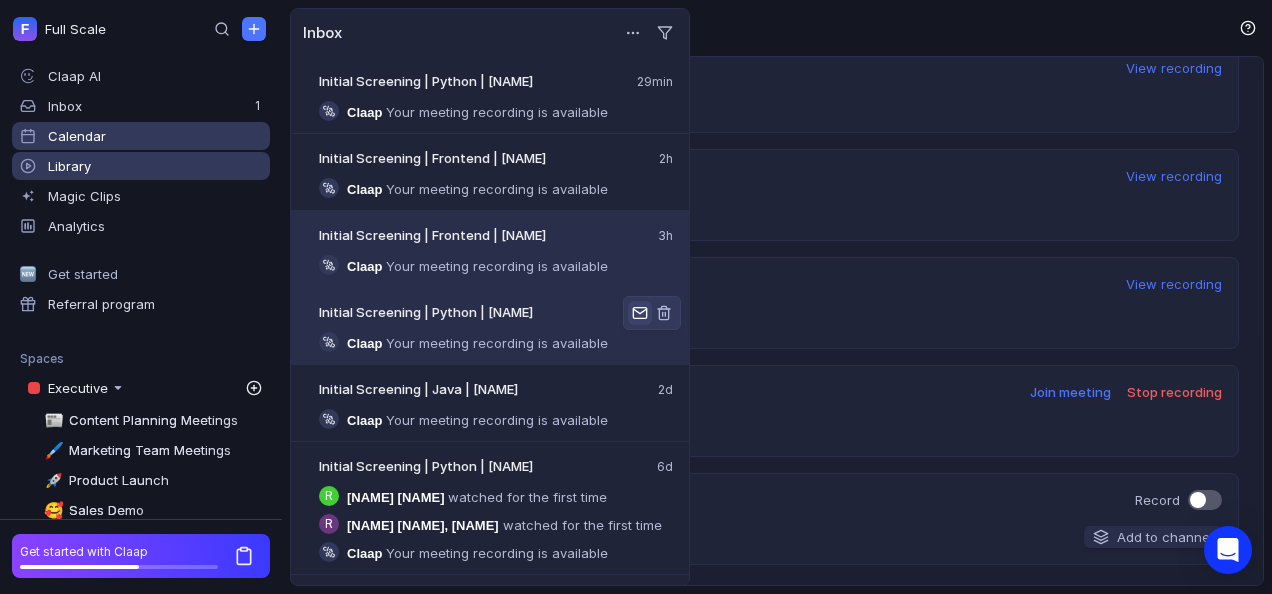 click on "Library" at bounding box center [141, 166] 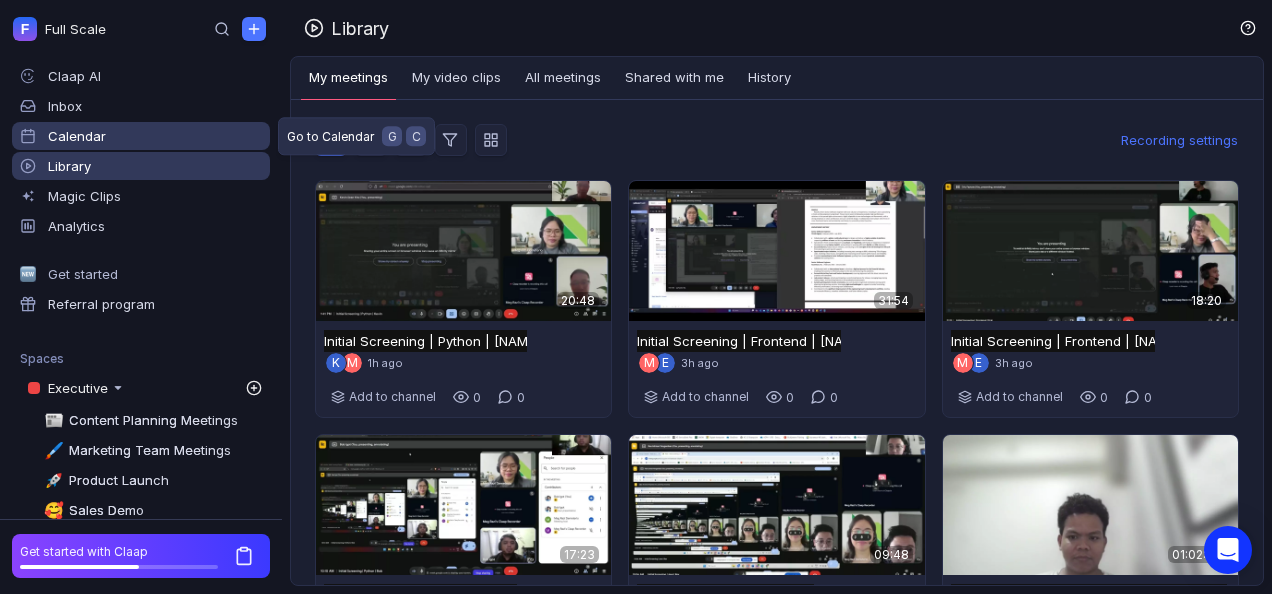 click on "Calendar" at bounding box center [141, 136] 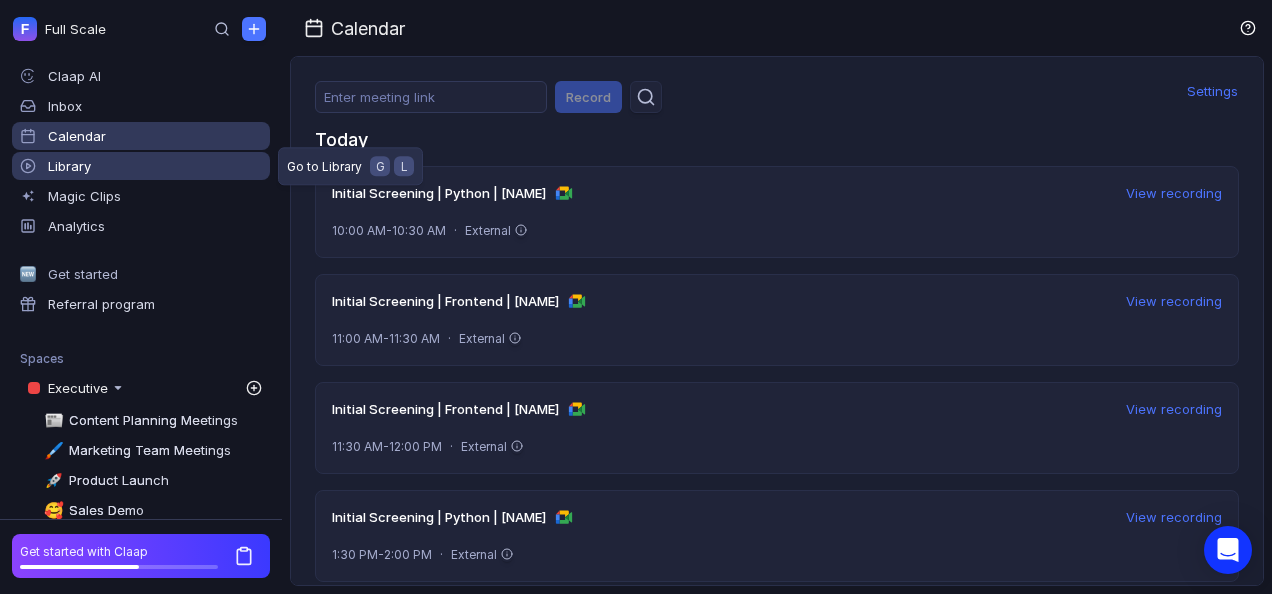 click on "Library" at bounding box center (141, 166) 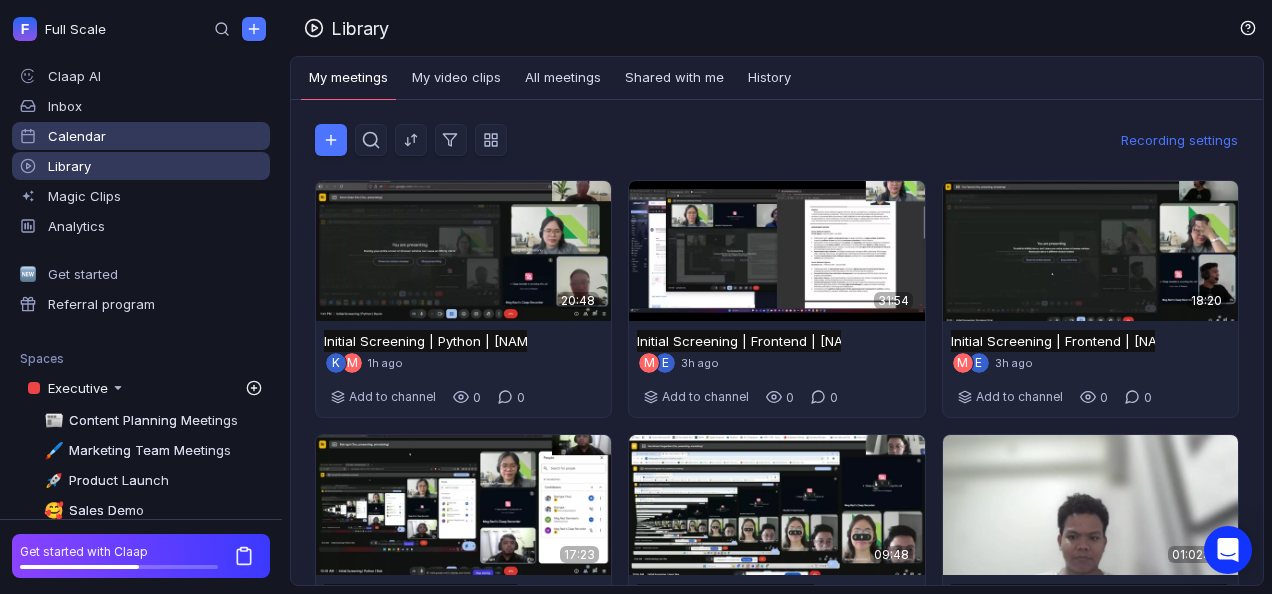 click on "Calendar" at bounding box center (141, 136) 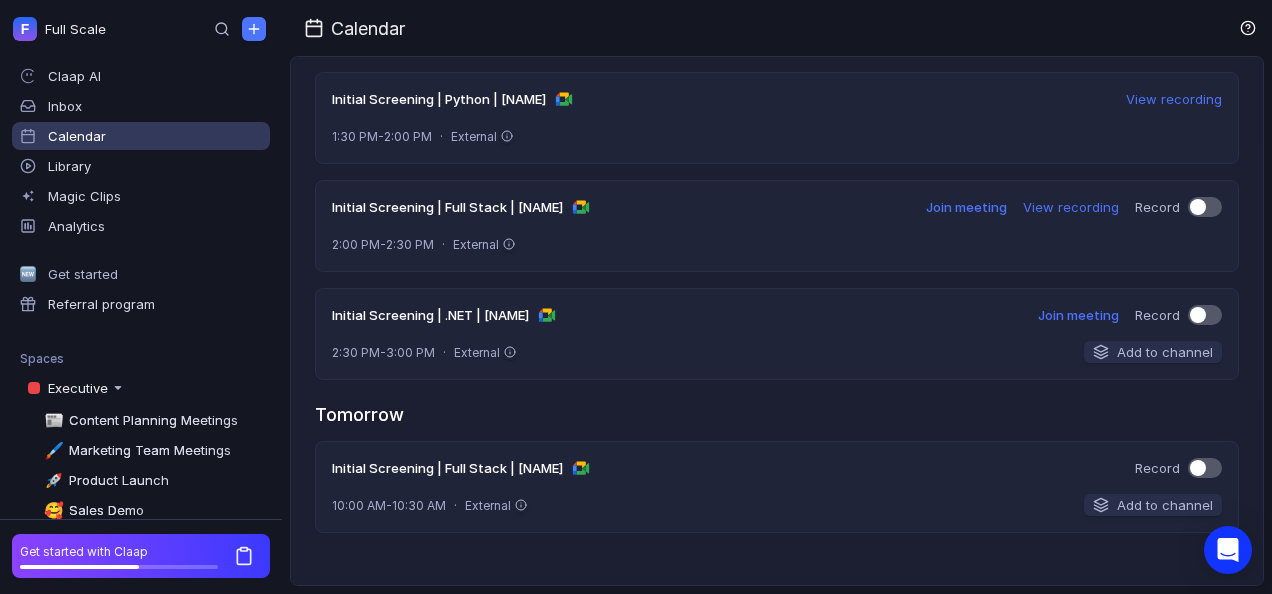 scroll, scrollTop: 418, scrollLeft: 0, axis: vertical 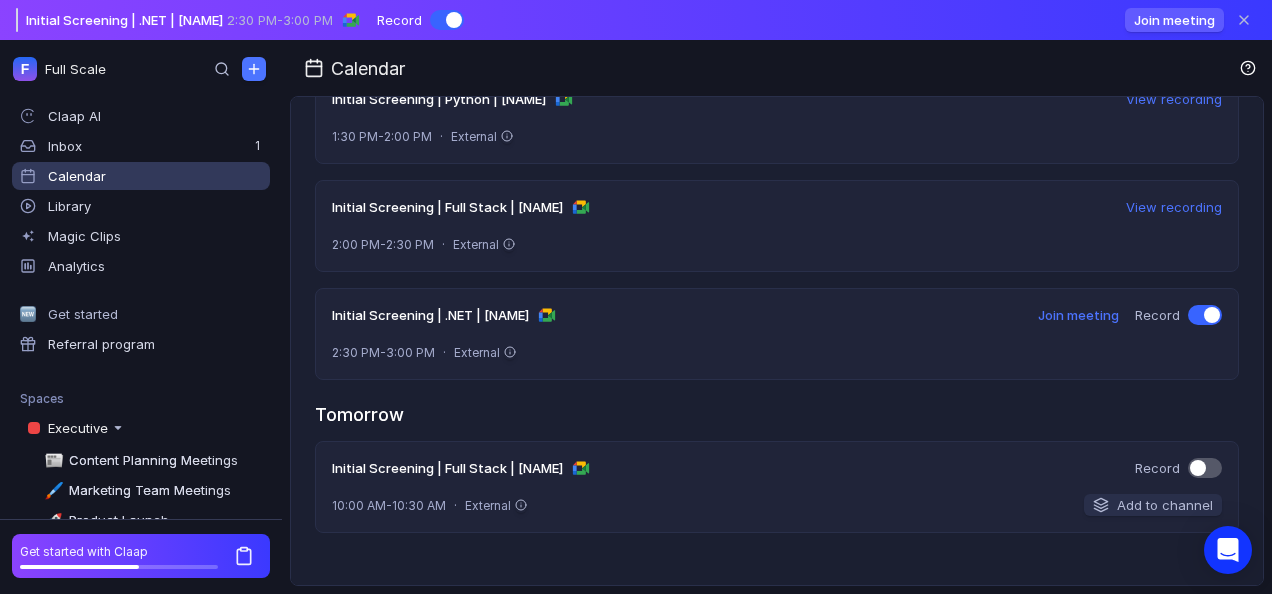 click at bounding box center (454, 20) 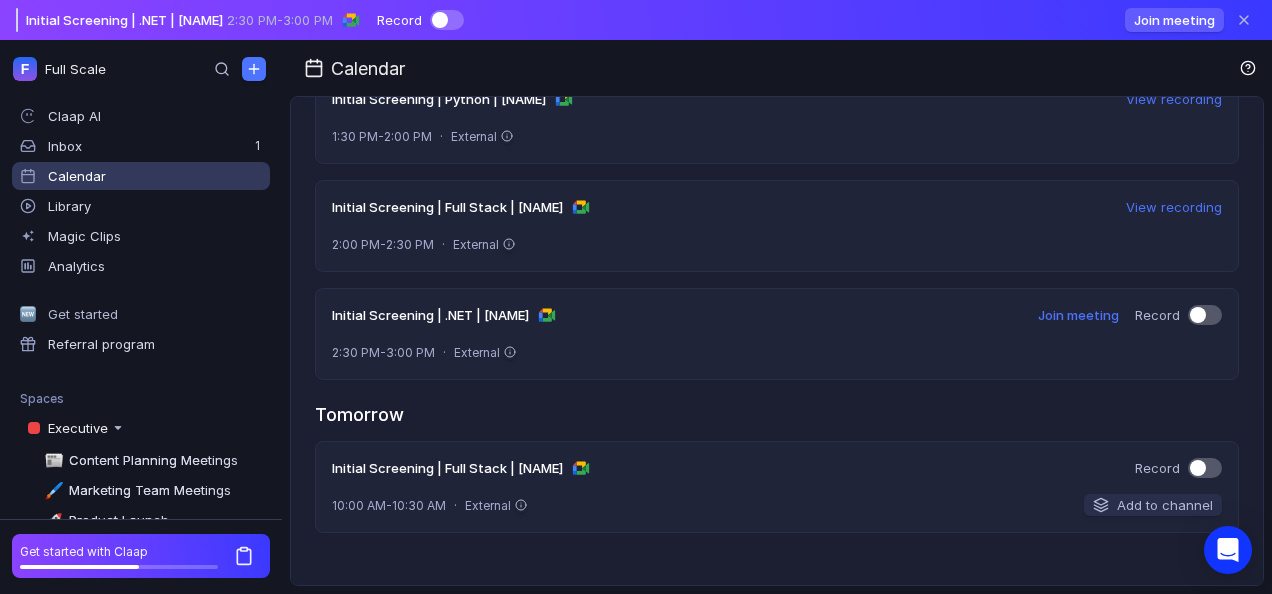 click at bounding box center [447, 20] 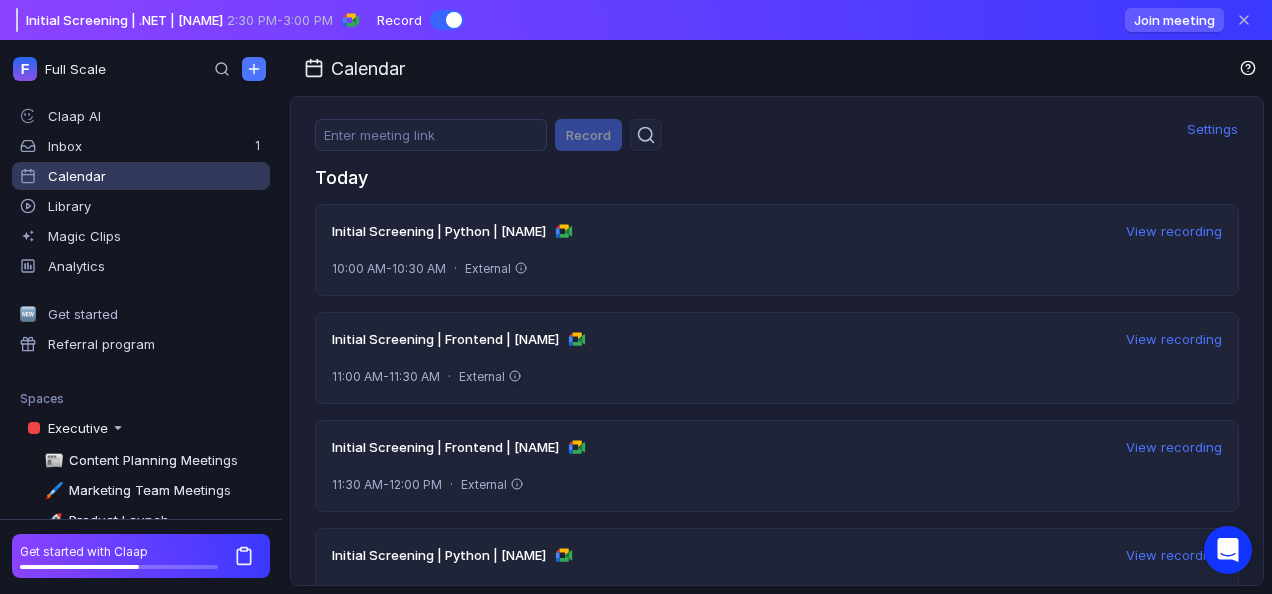 scroll, scrollTop: 0, scrollLeft: 0, axis: both 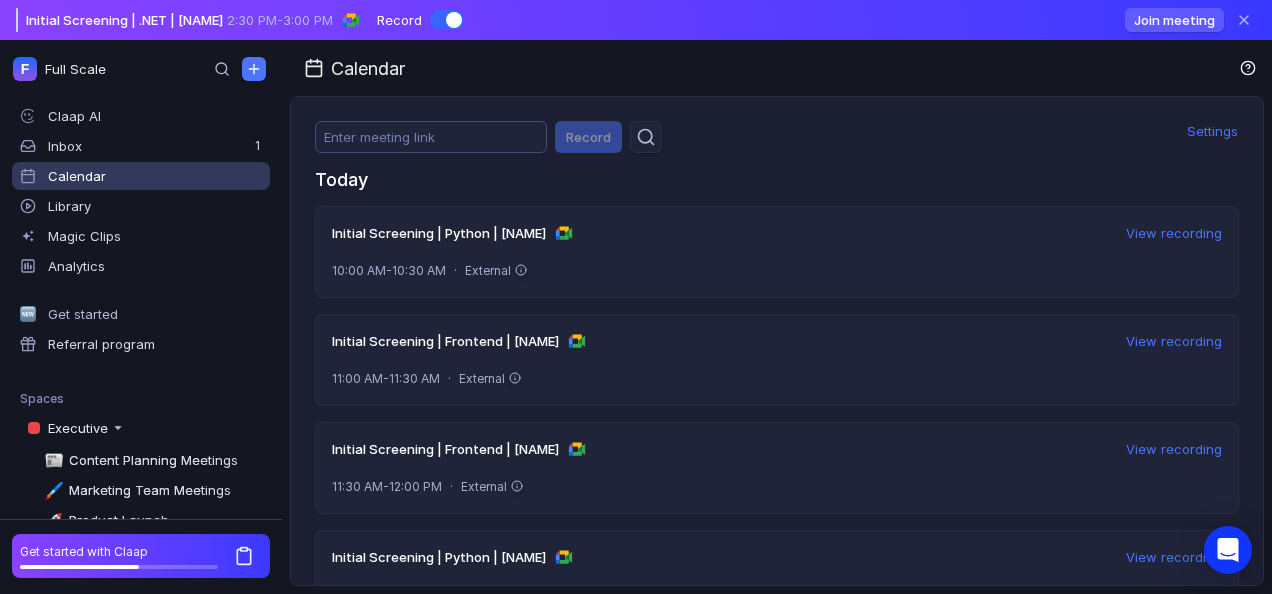 click at bounding box center (431, 137) 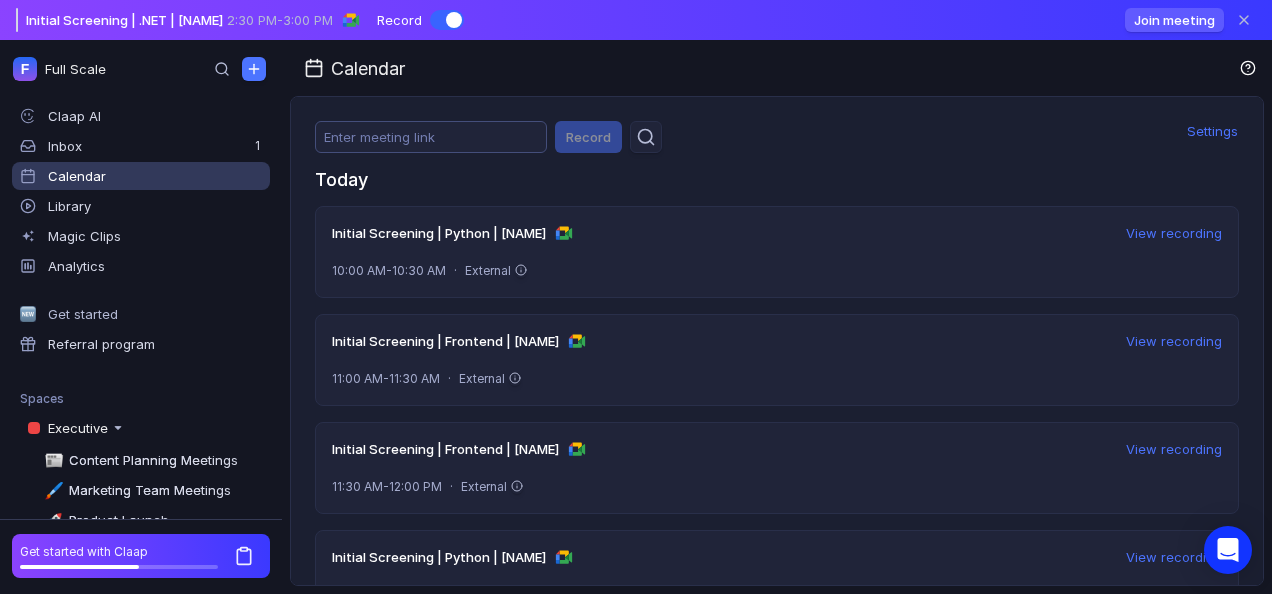 paste on "https://meet.google.com/isi-xhuy-hen" 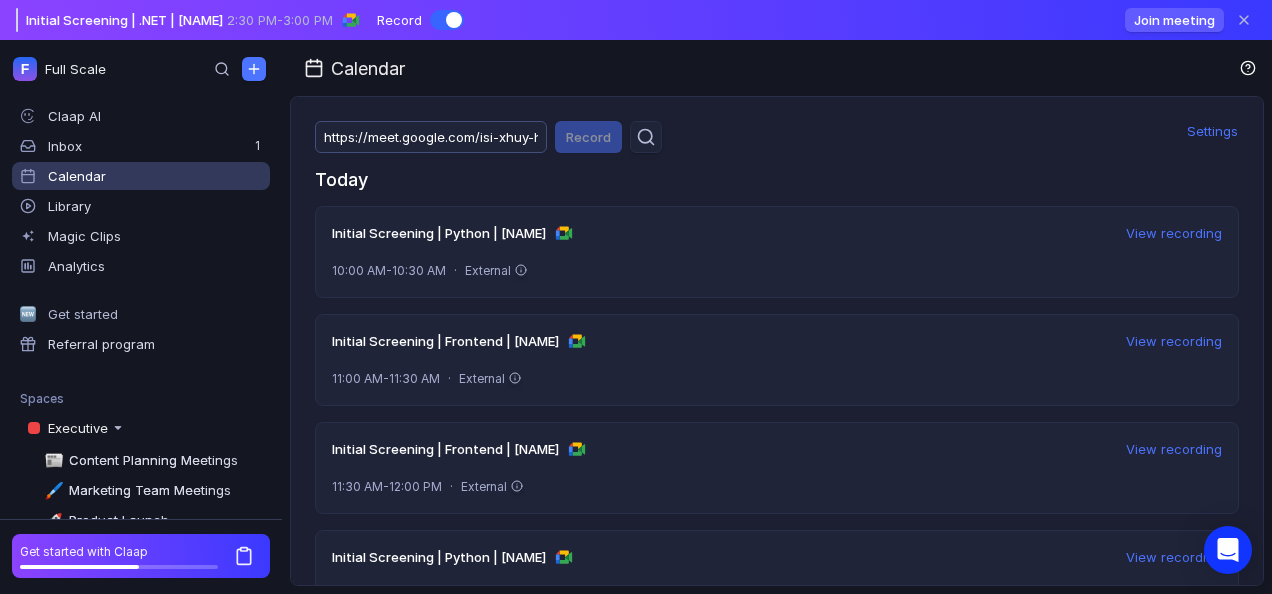 scroll, scrollTop: 0, scrollLeft: 38, axis: horizontal 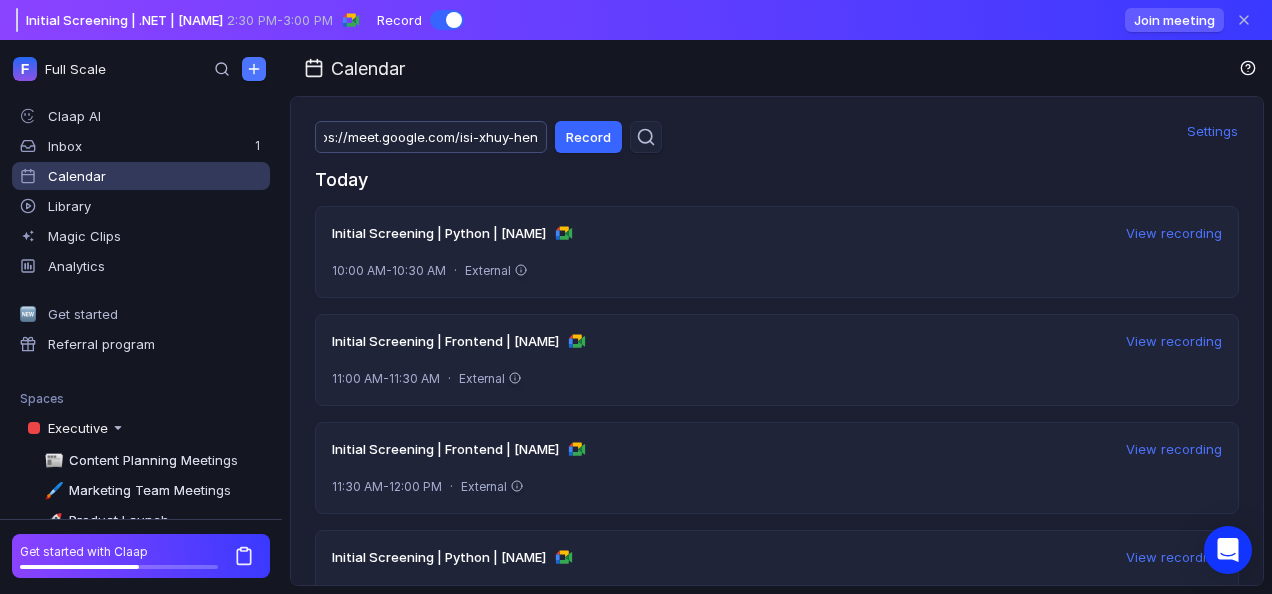 type on "https://meet.google.com/isi-xhuy-hen" 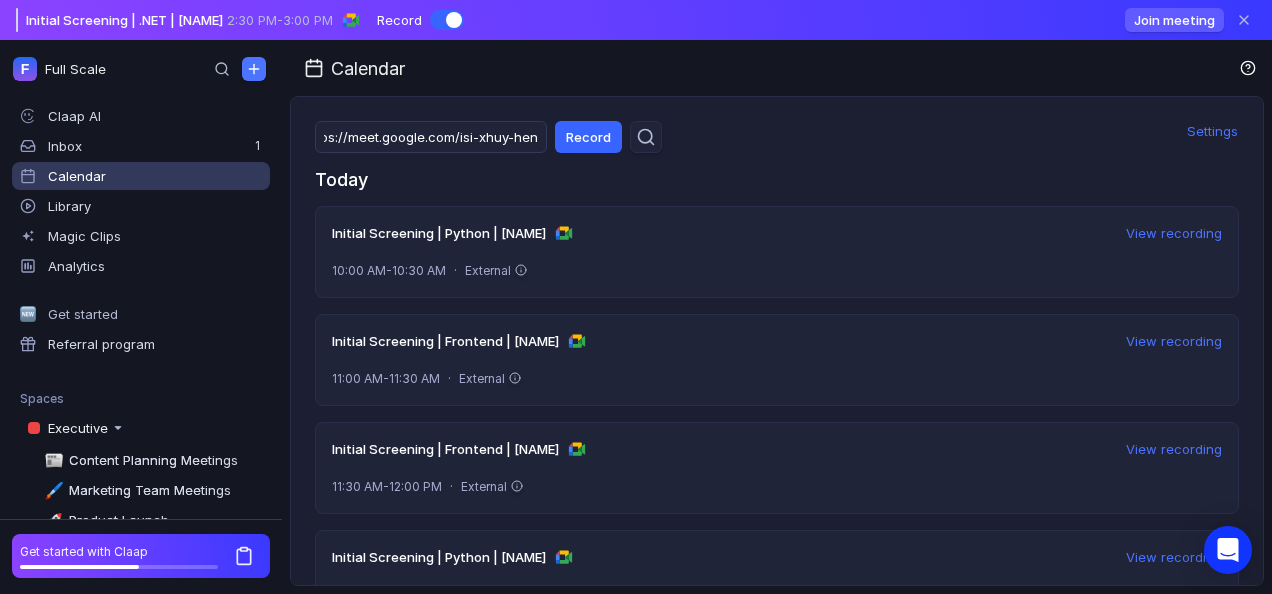click on "Record" at bounding box center [588, 137] 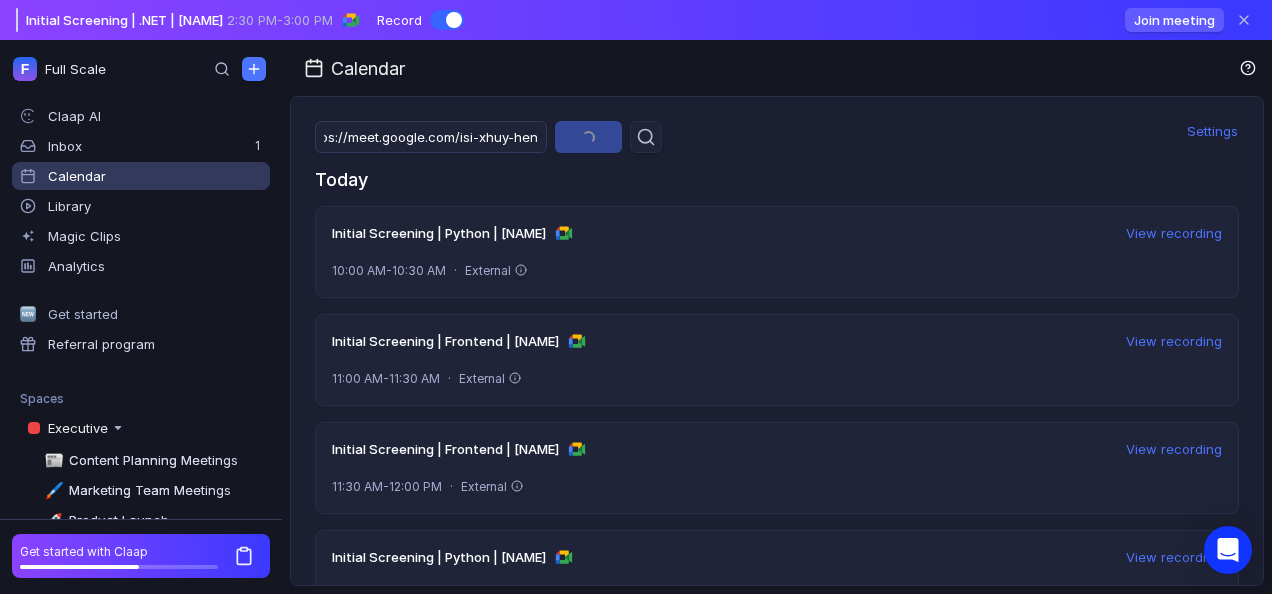 scroll, scrollTop: 0, scrollLeft: 0, axis: both 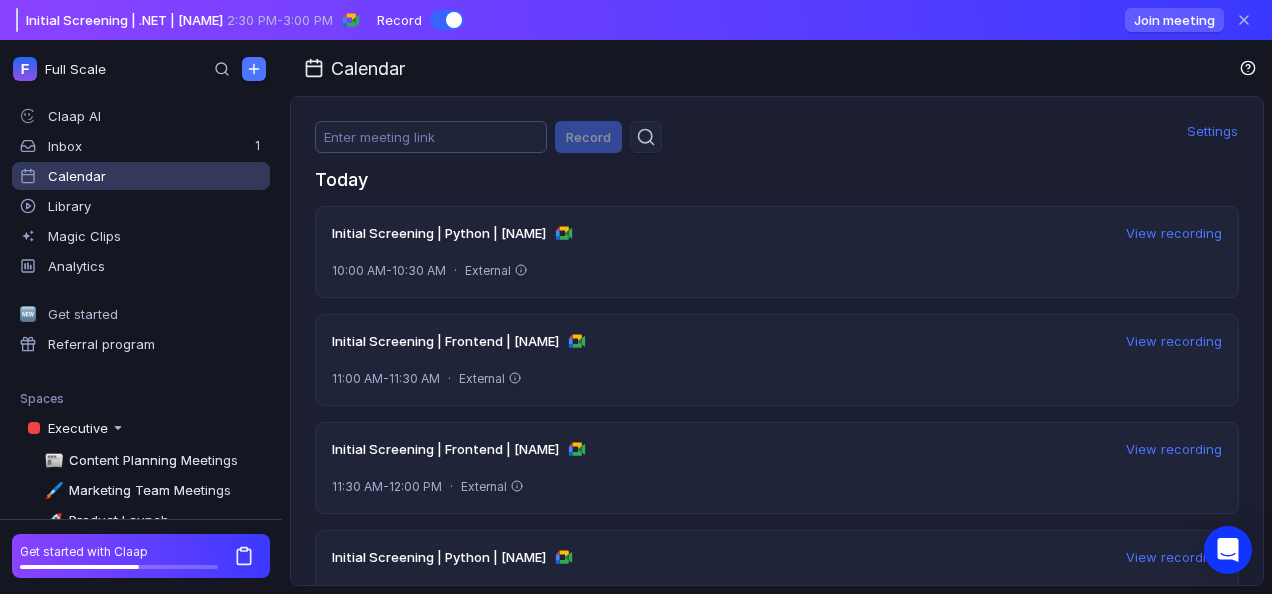 click at bounding box center [431, 137] 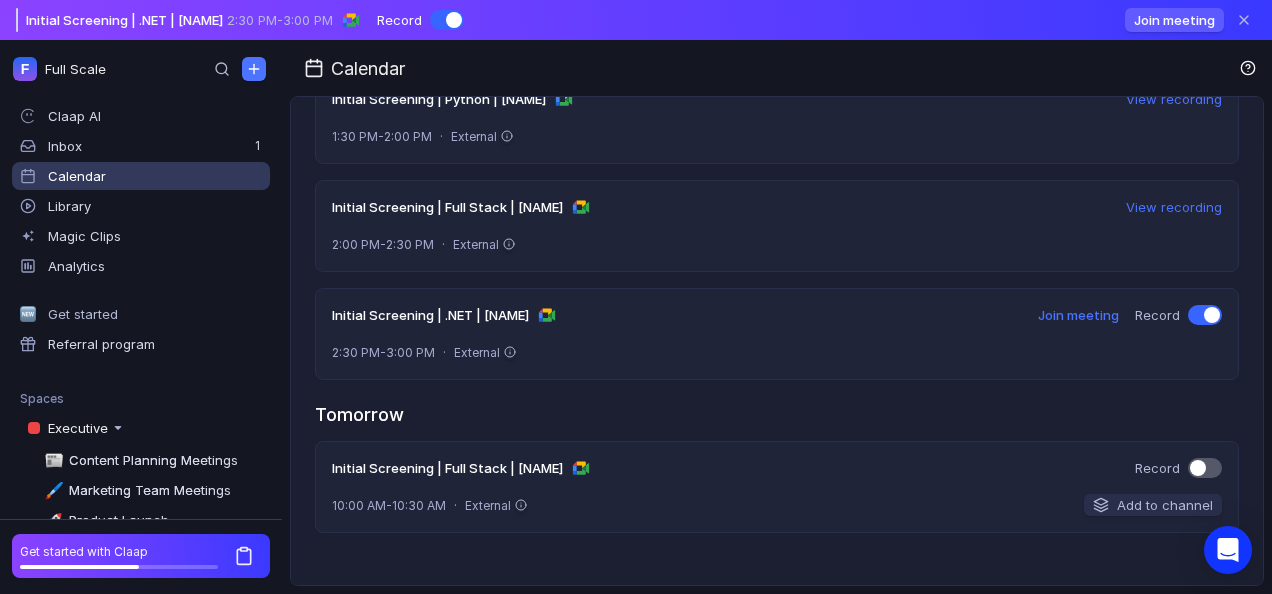 scroll, scrollTop: 0, scrollLeft: 0, axis: both 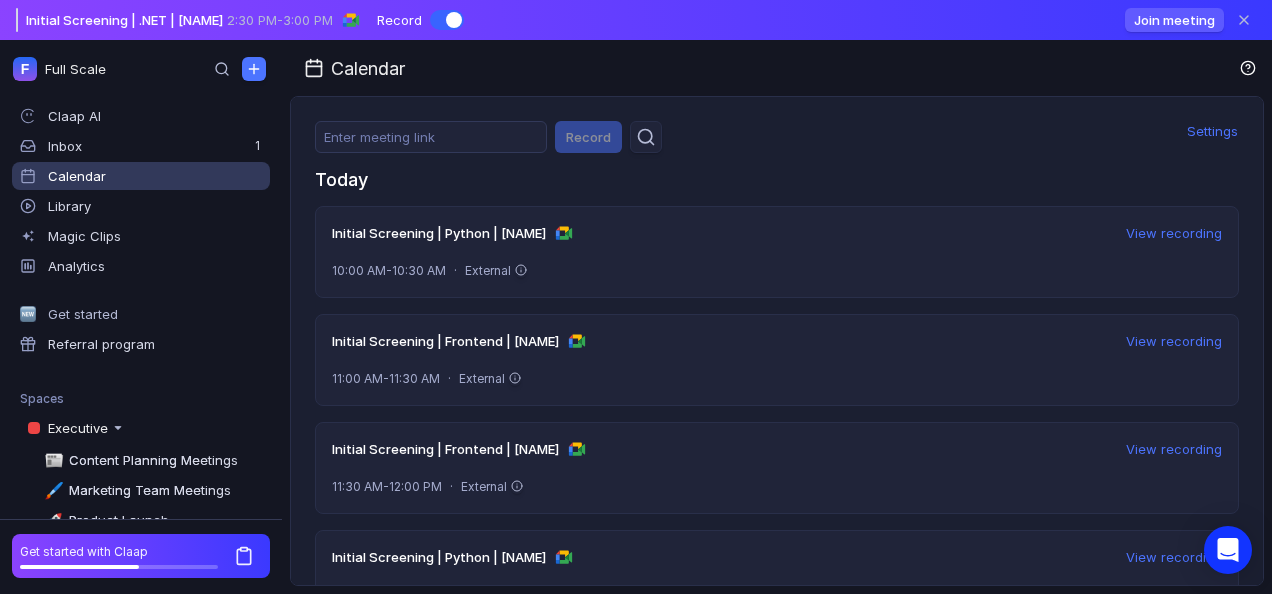click at bounding box center (447, 20) 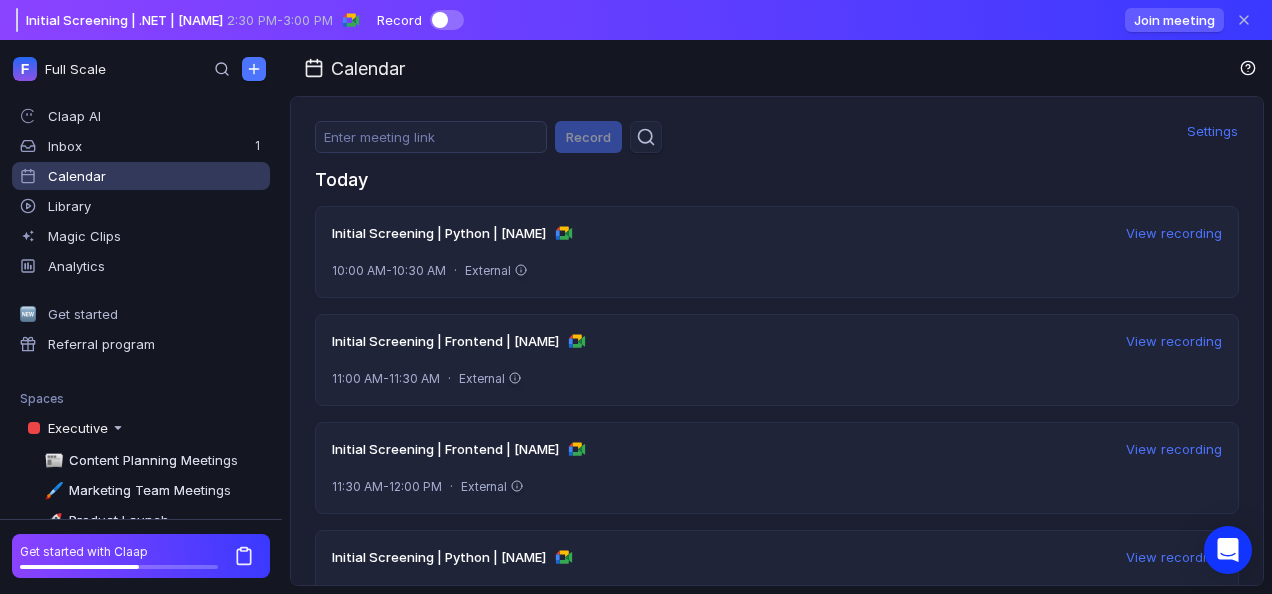 click at bounding box center (440, 20) 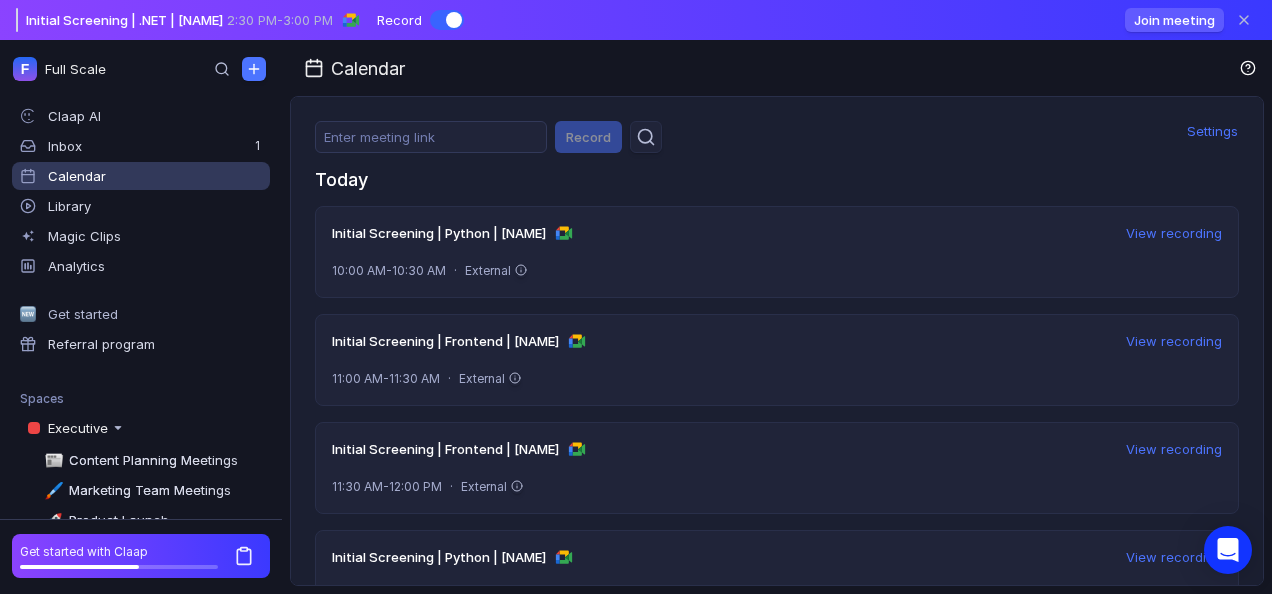 click on "Initial Screening | .NET | Chris 2:30 PM  -  3:00 PM Record Join meeting" at bounding box center [636, 20] 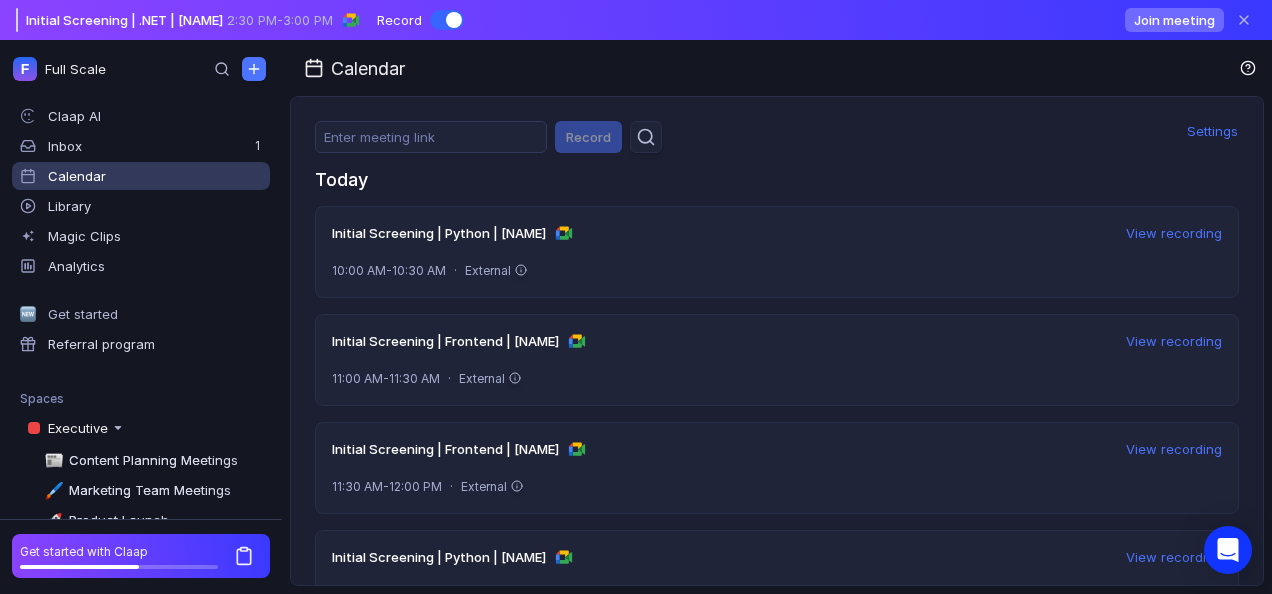 click on "Join meeting" at bounding box center (1174, 20) 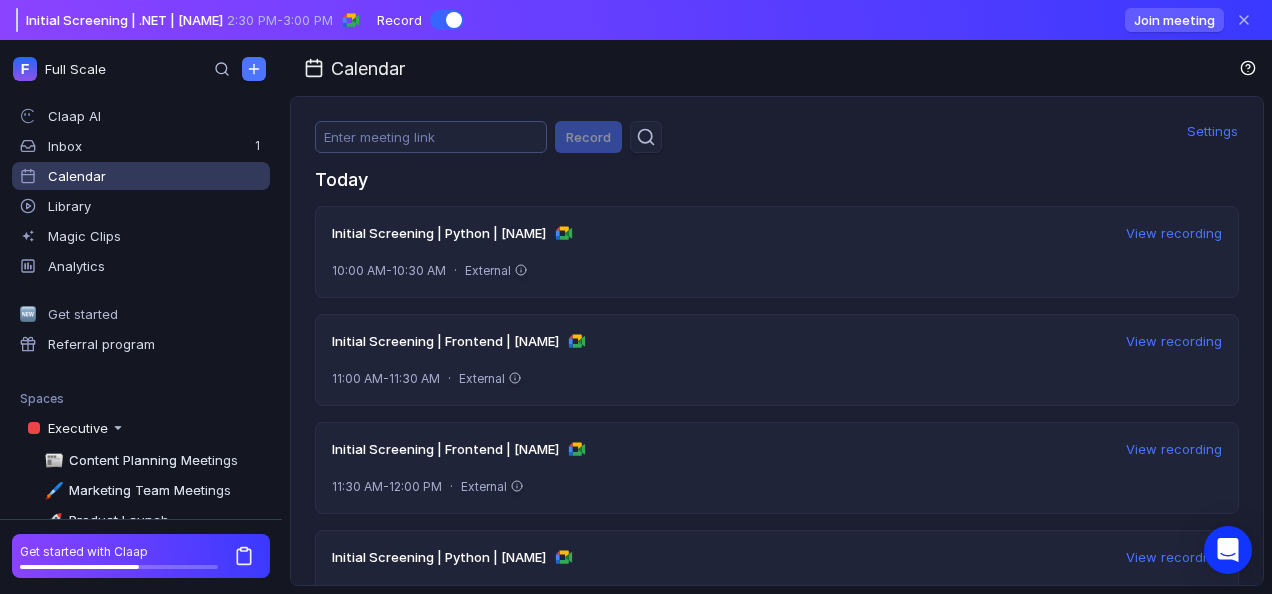 click at bounding box center [431, 137] 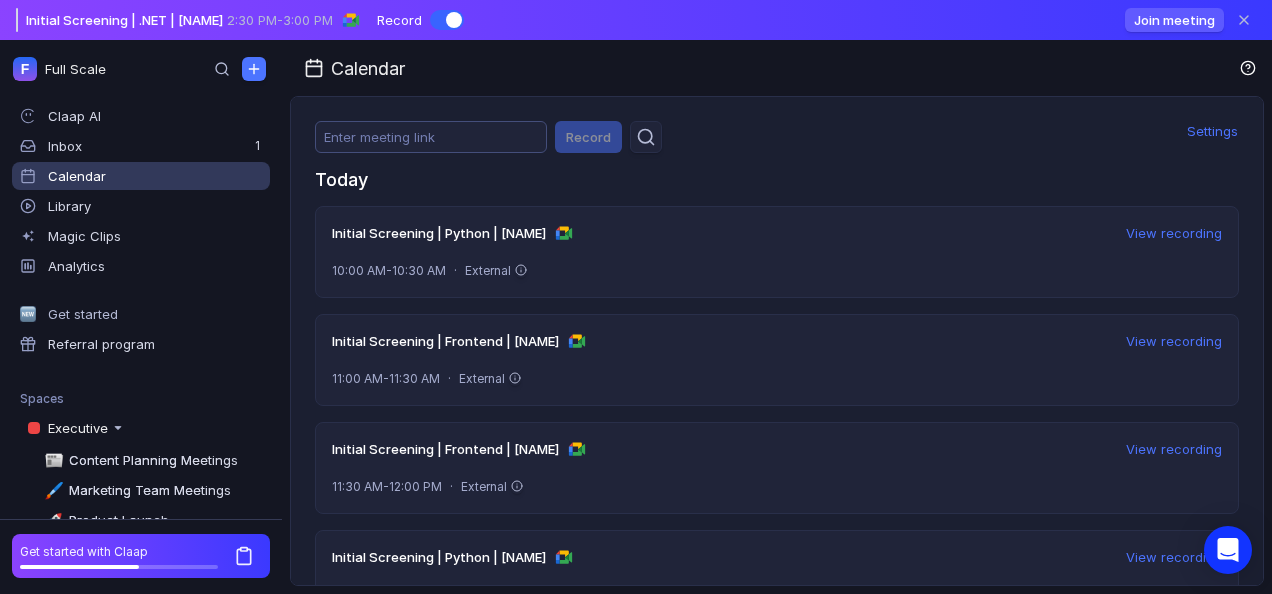 paste on "https://meet.google.com/isi-xhuy-hen" 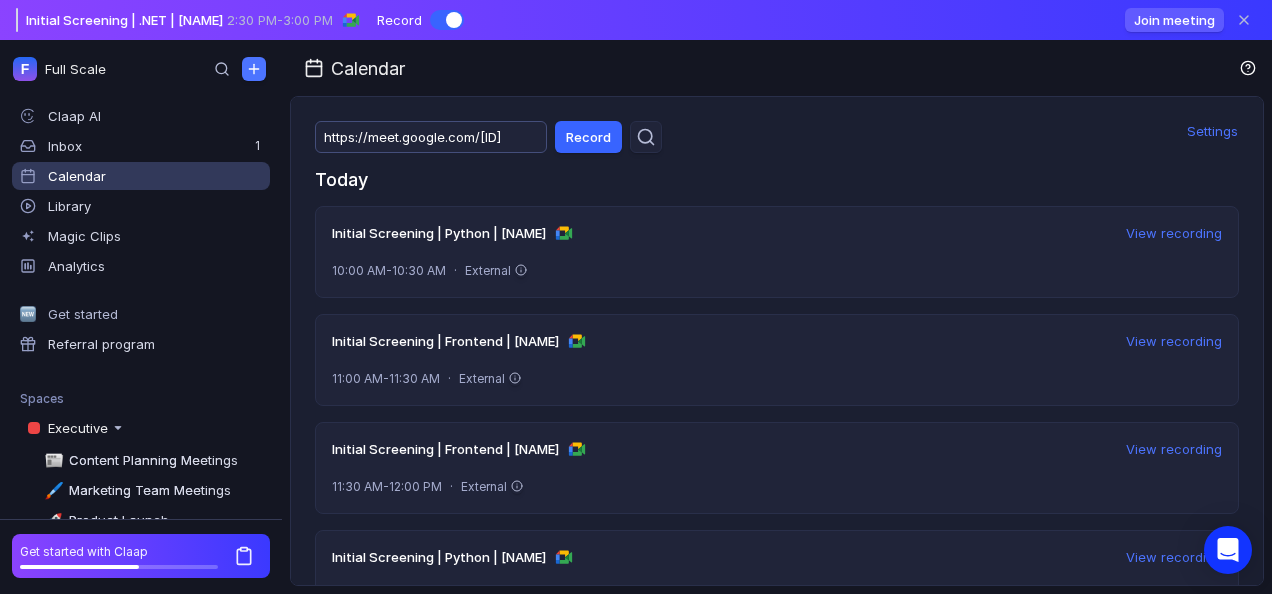 scroll, scrollTop: 0, scrollLeft: 38, axis: horizontal 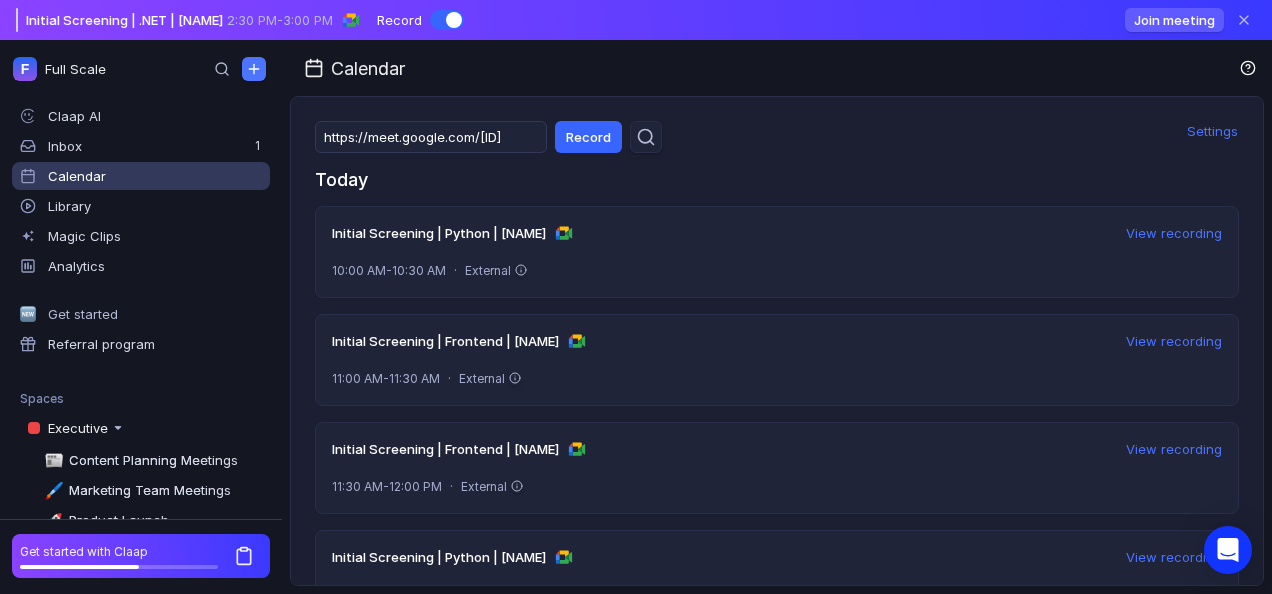 click on "Record" at bounding box center [588, 137] 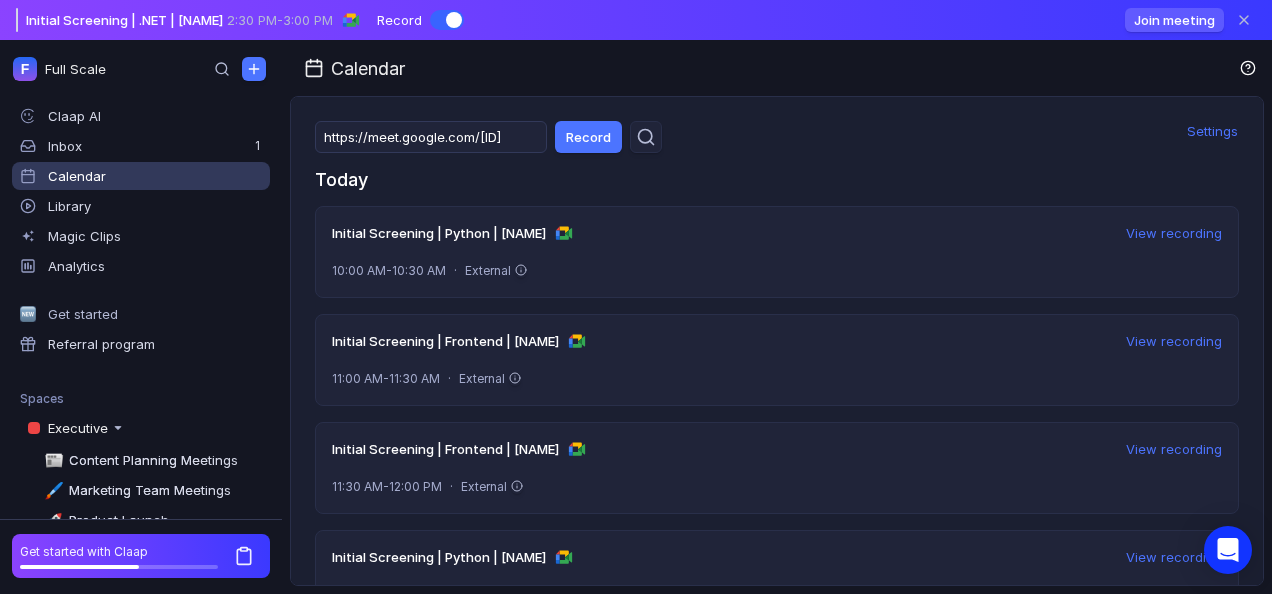 scroll, scrollTop: 0, scrollLeft: 0, axis: both 